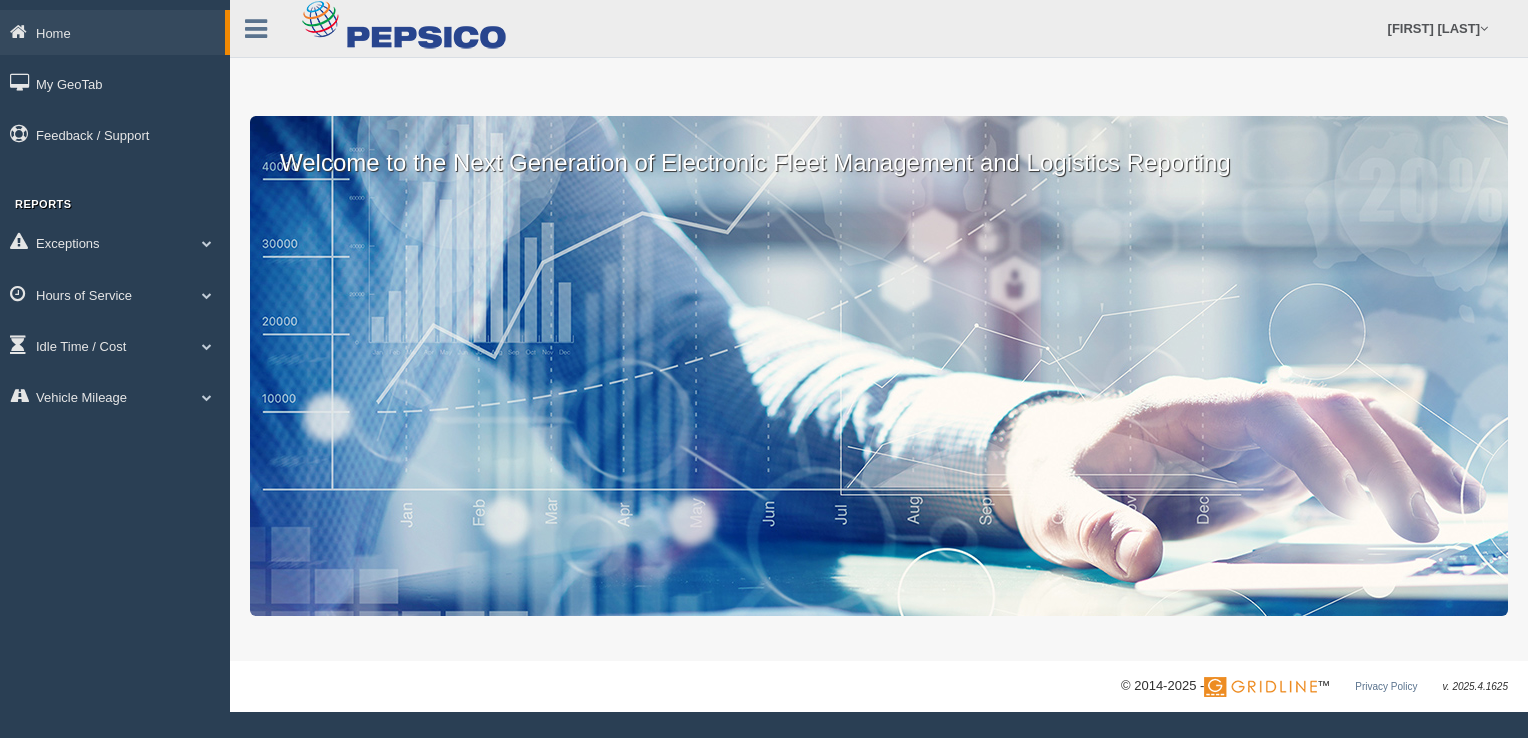 scroll, scrollTop: 0, scrollLeft: 0, axis: both 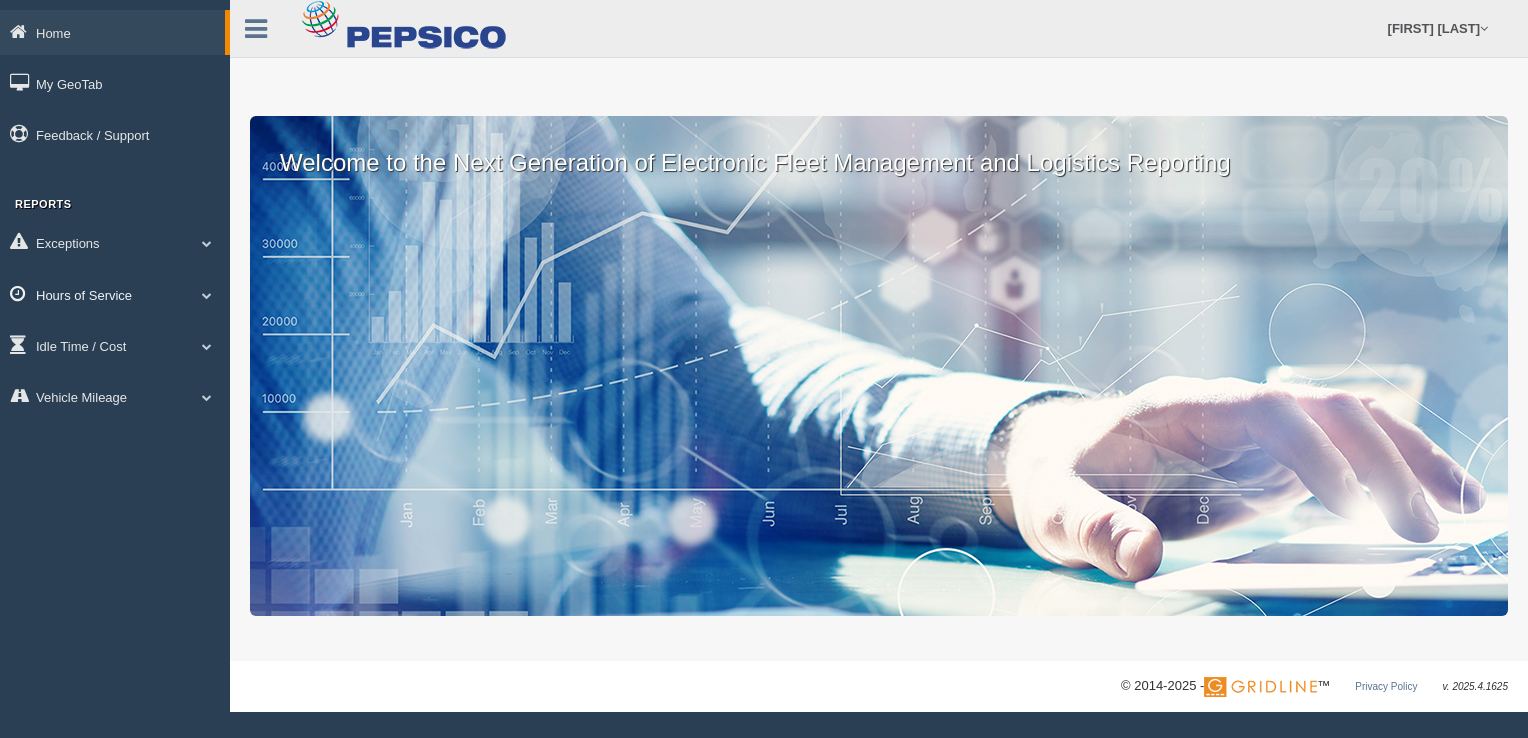 click at bounding box center [207, 243] 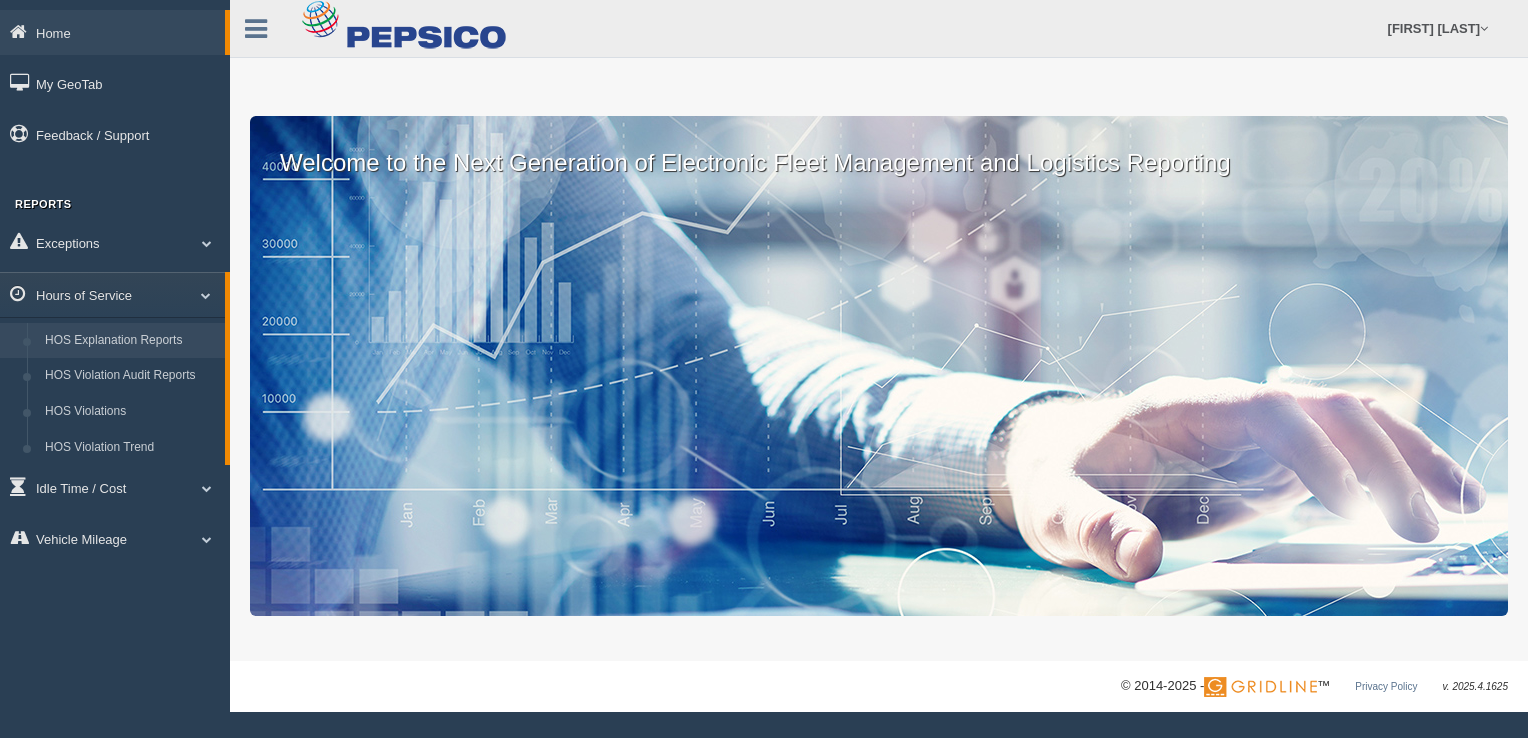 click on "HOS Explanation Reports" at bounding box center (130, 341) 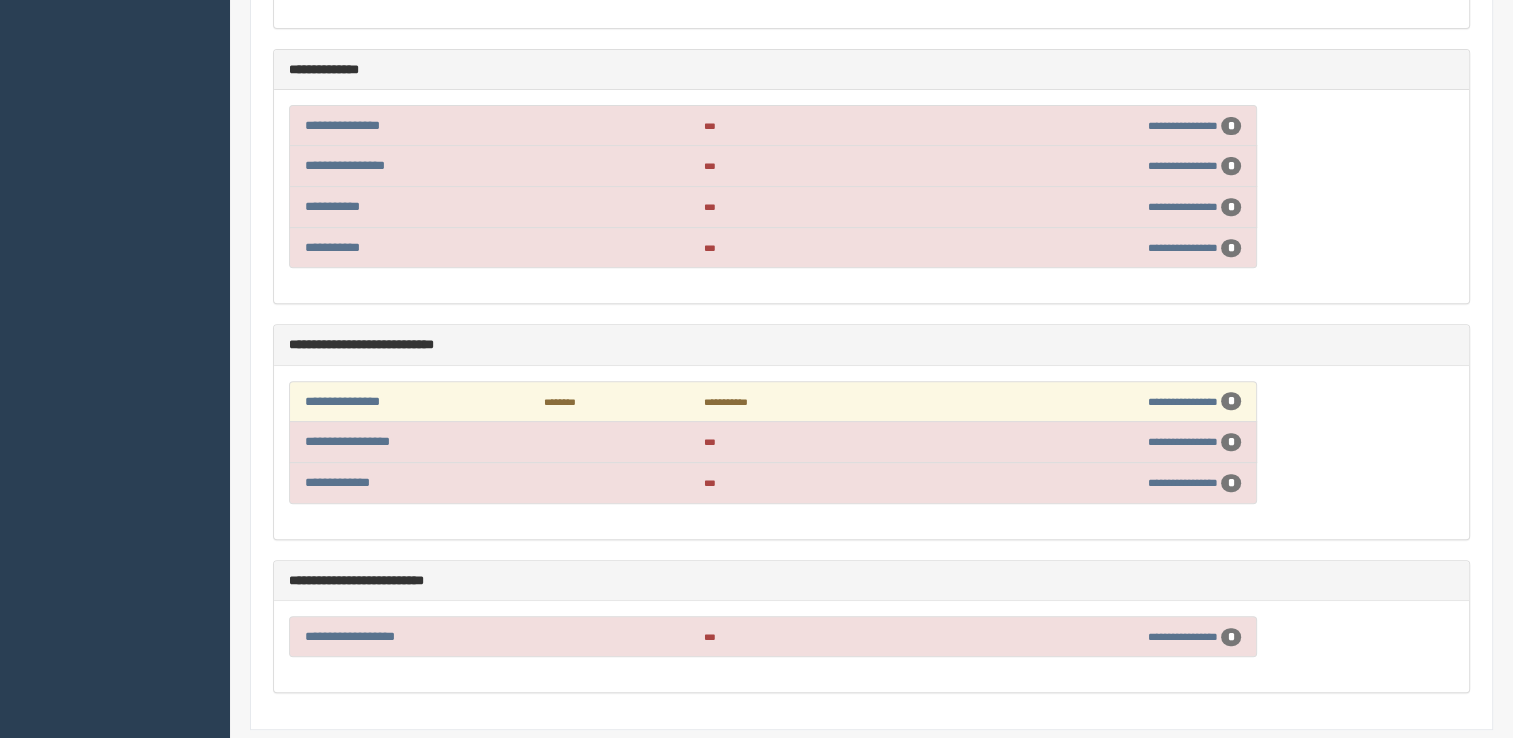 scroll, scrollTop: 800, scrollLeft: 0, axis: vertical 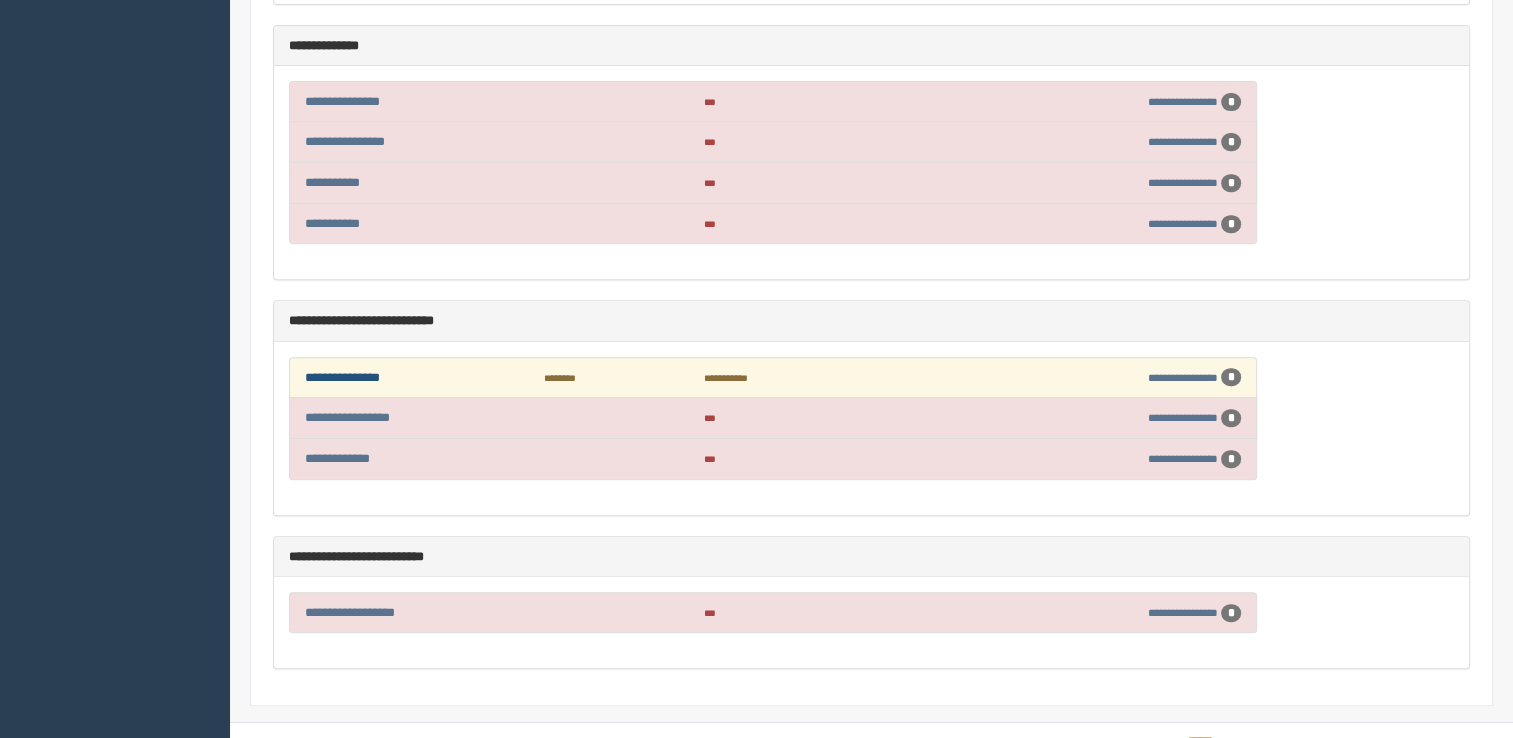 click on "**********" at bounding box center [342, 377] 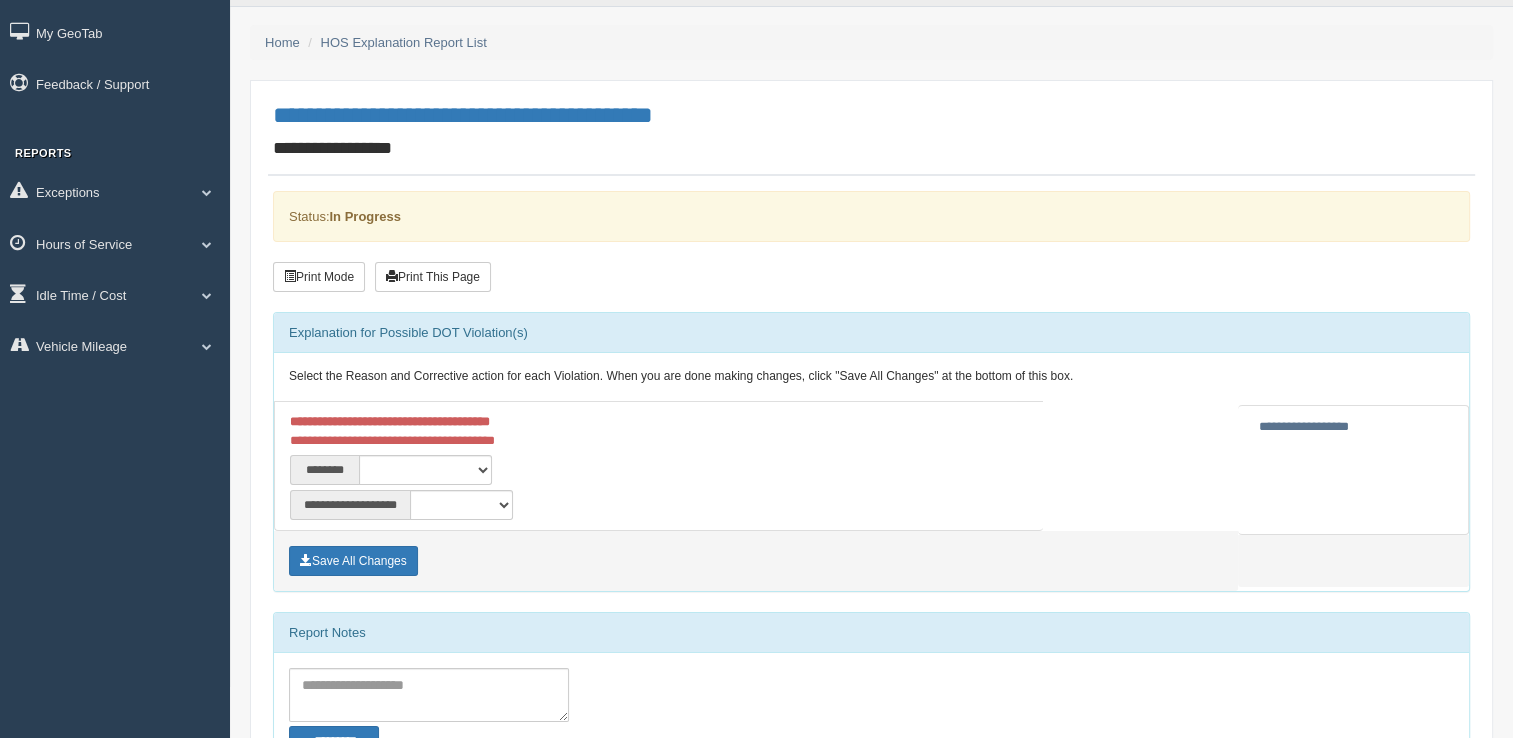 scroll, scrollTop: 100, scrollLeft: 0, axis: vertical 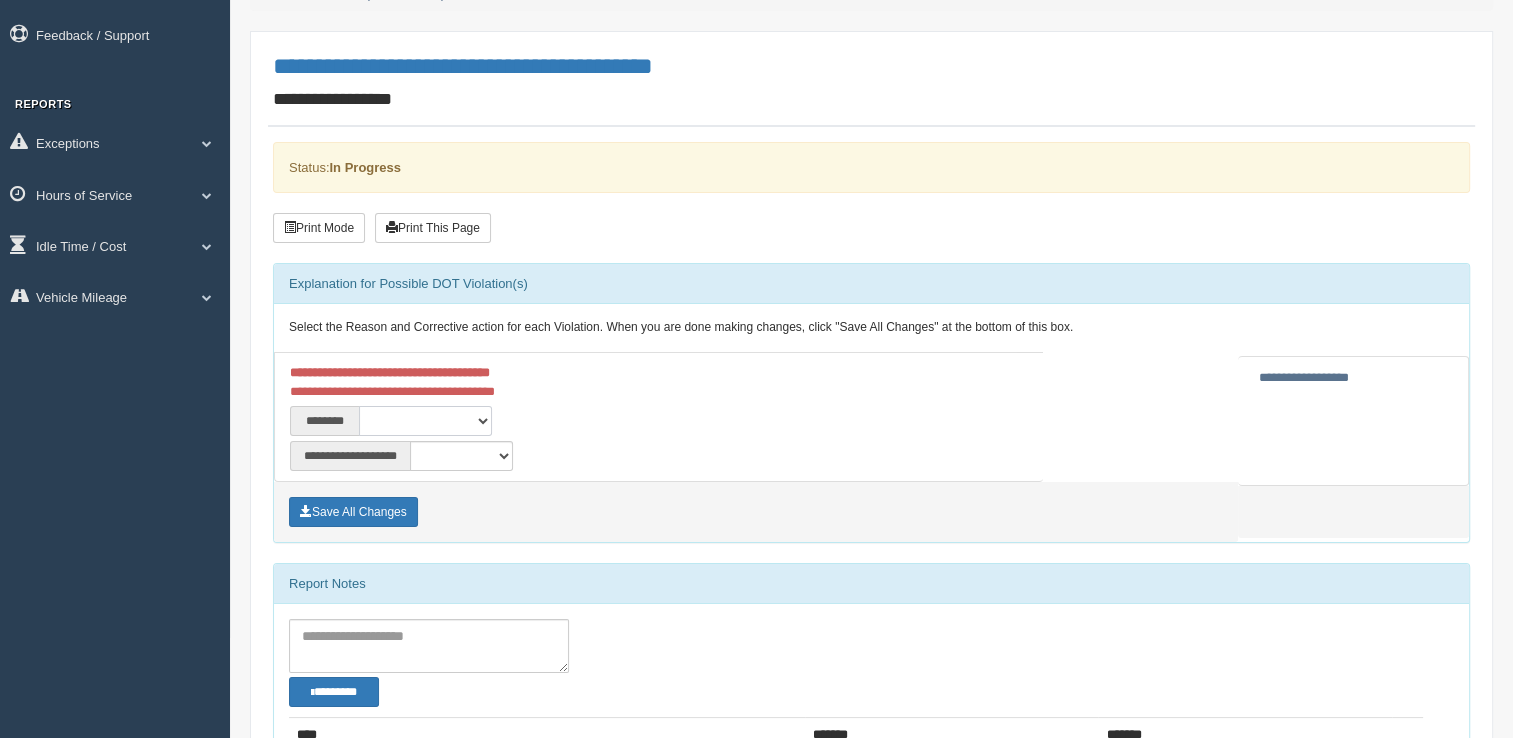 click on "**********" at bounding box center (425, 421) 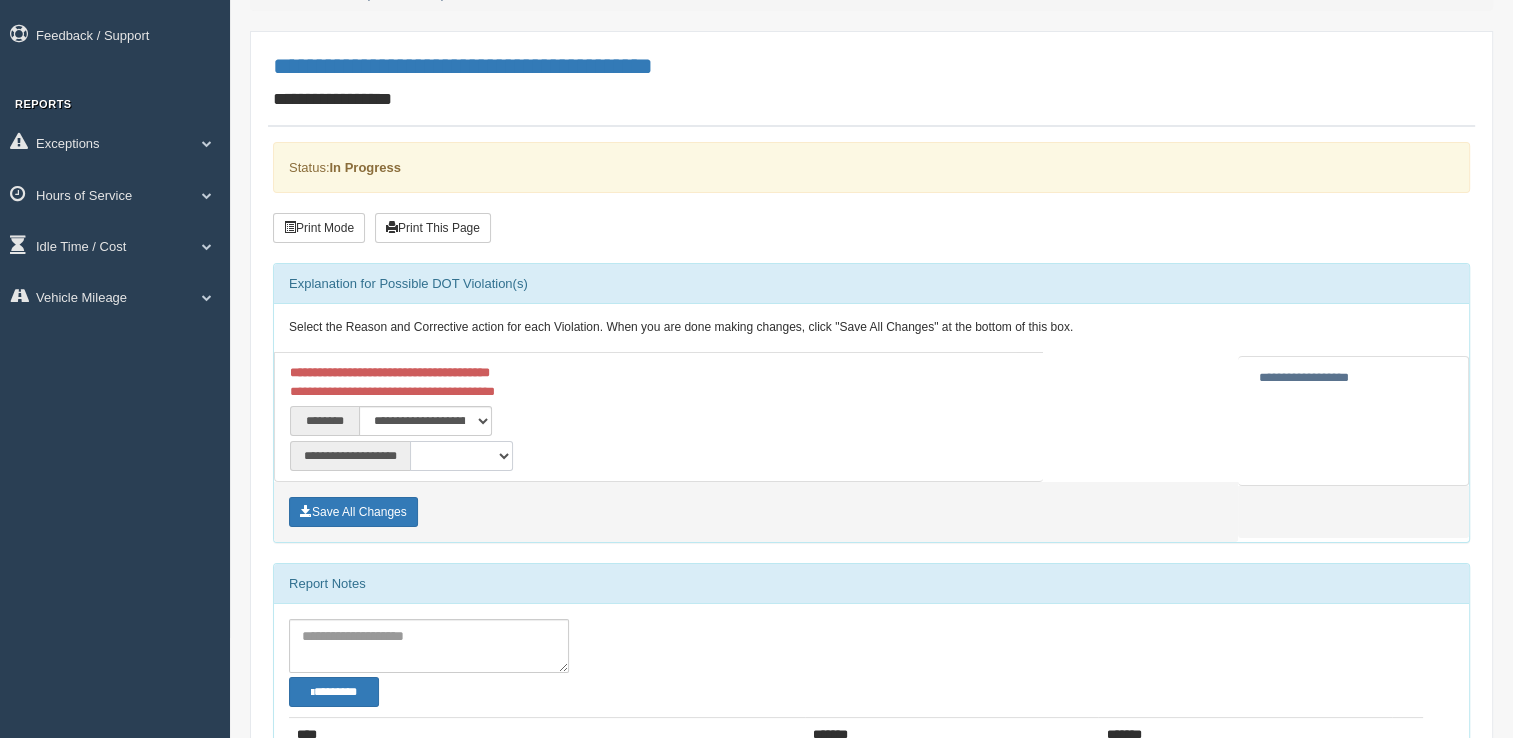click on "**********" at bounding box center (461, 456) 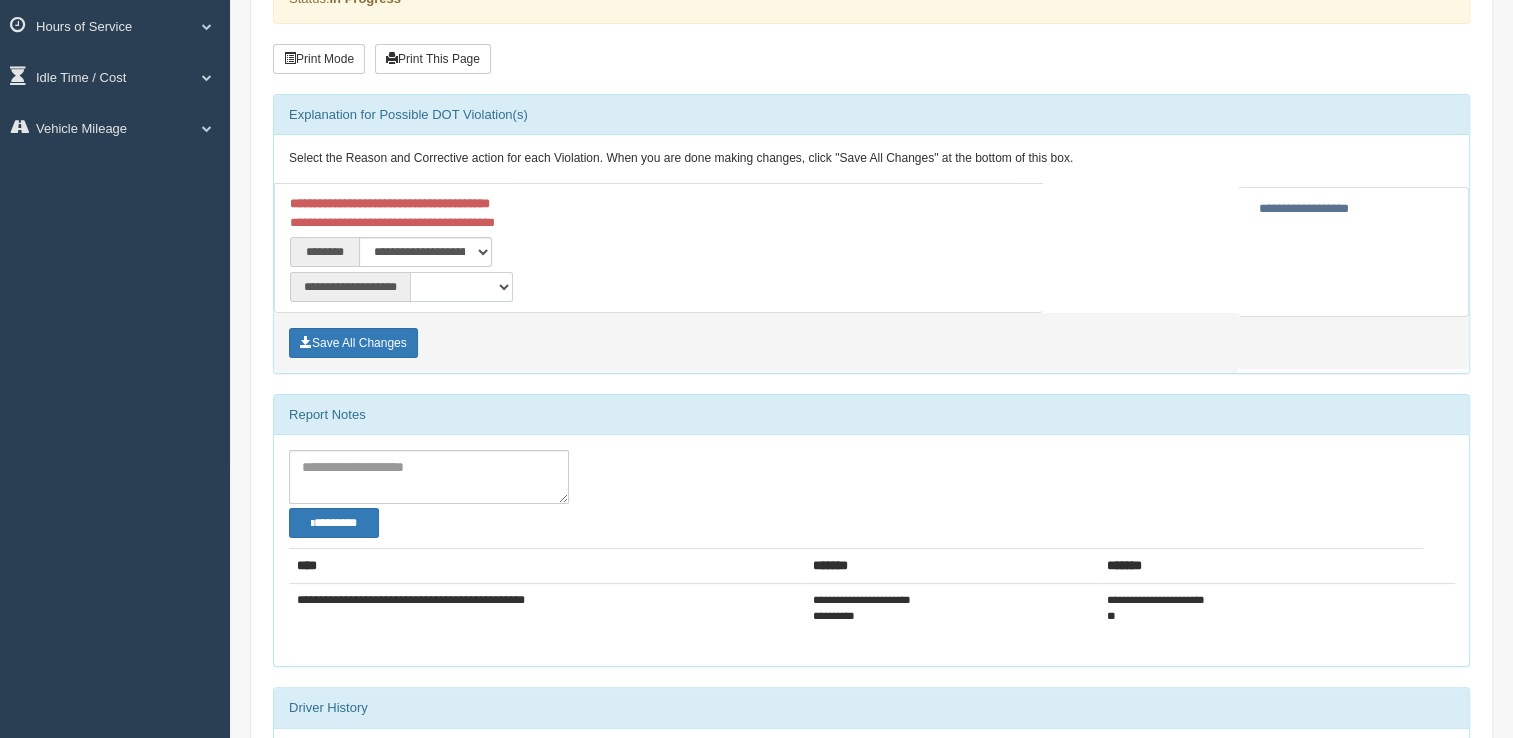 scroll, scrollTop: 300, scrollLeft: 0, axis: vertical 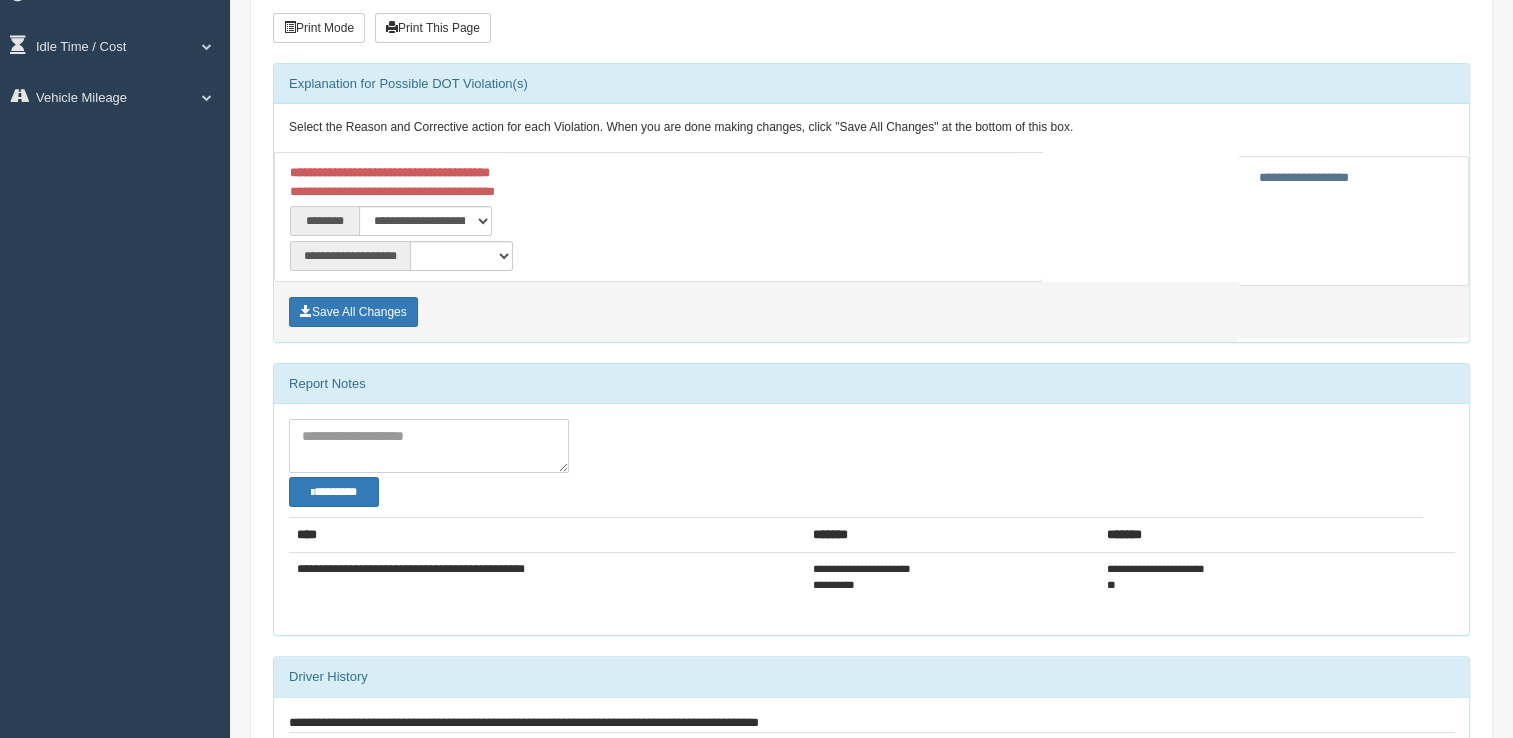 click at bounding box center (429, 446) 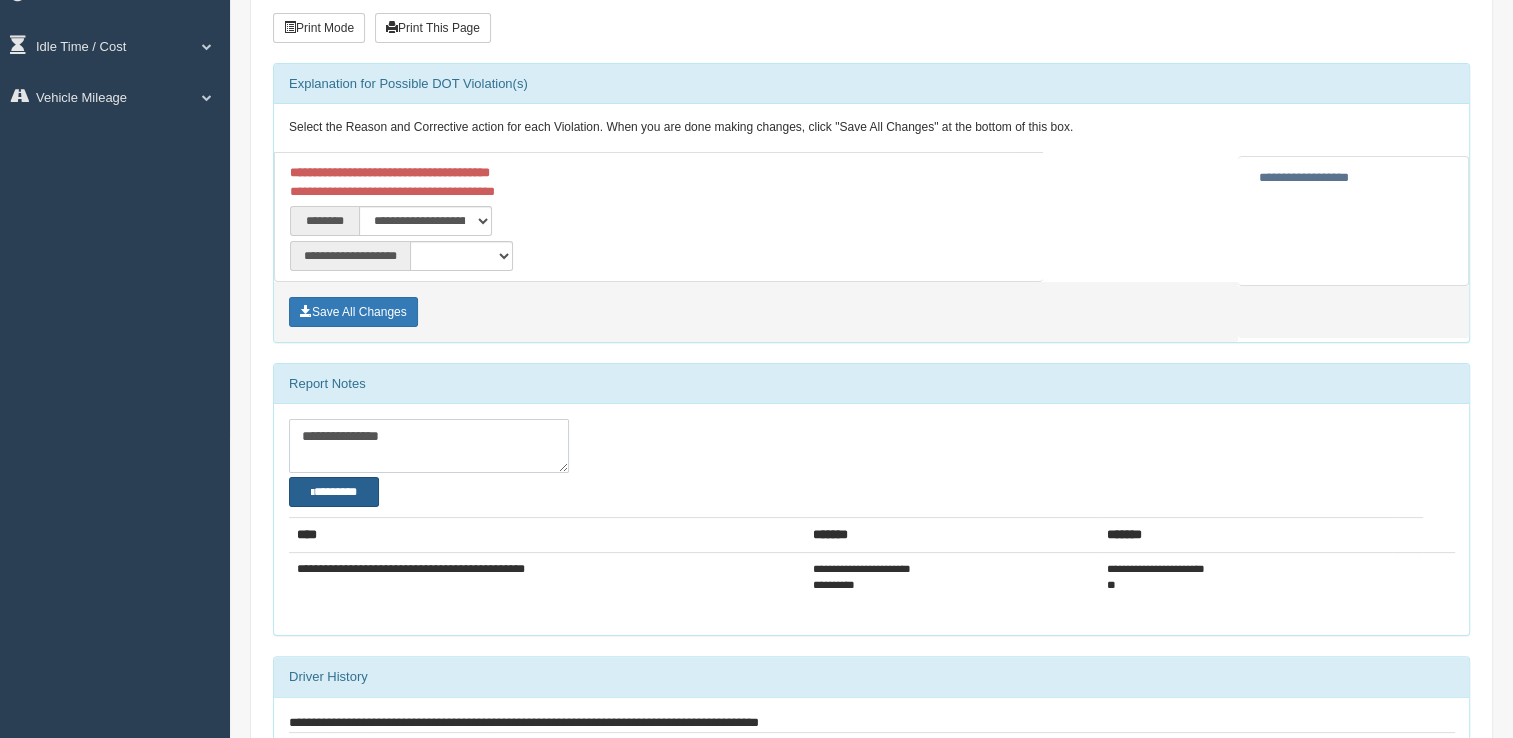 type on "**********" 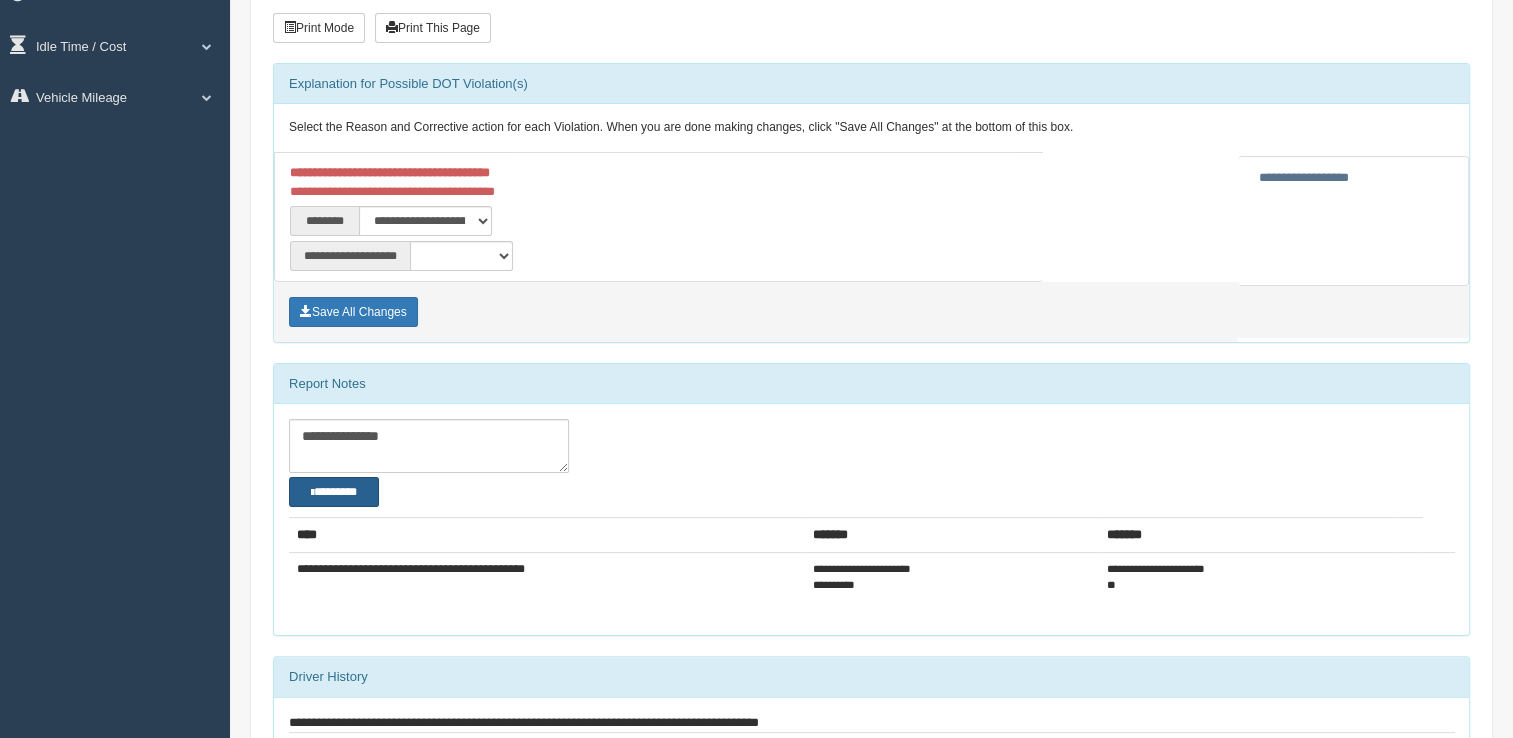 click on "********" at bounding box center [334, 492] 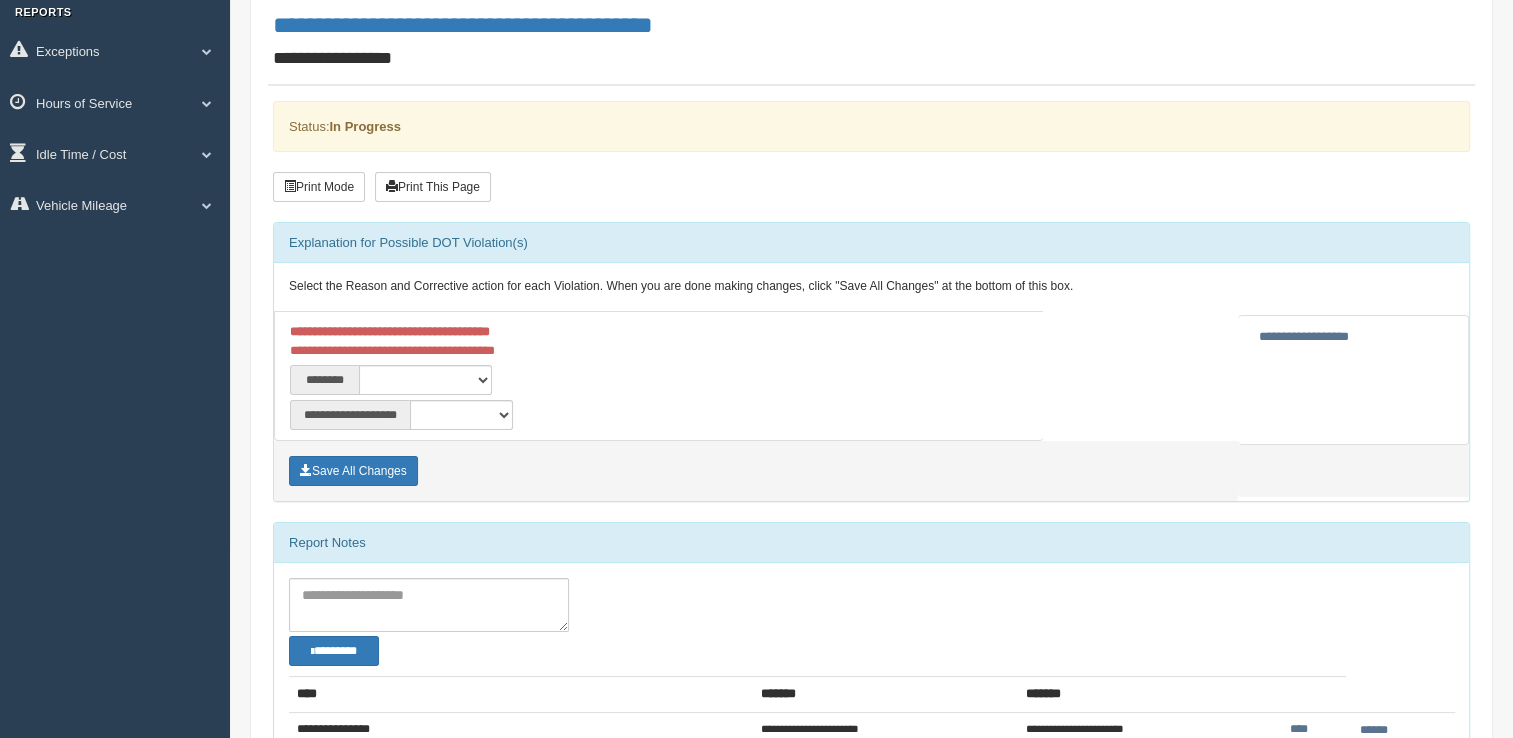scroll, scrollTop: 300, scrollLeft: 0, axis: vertical 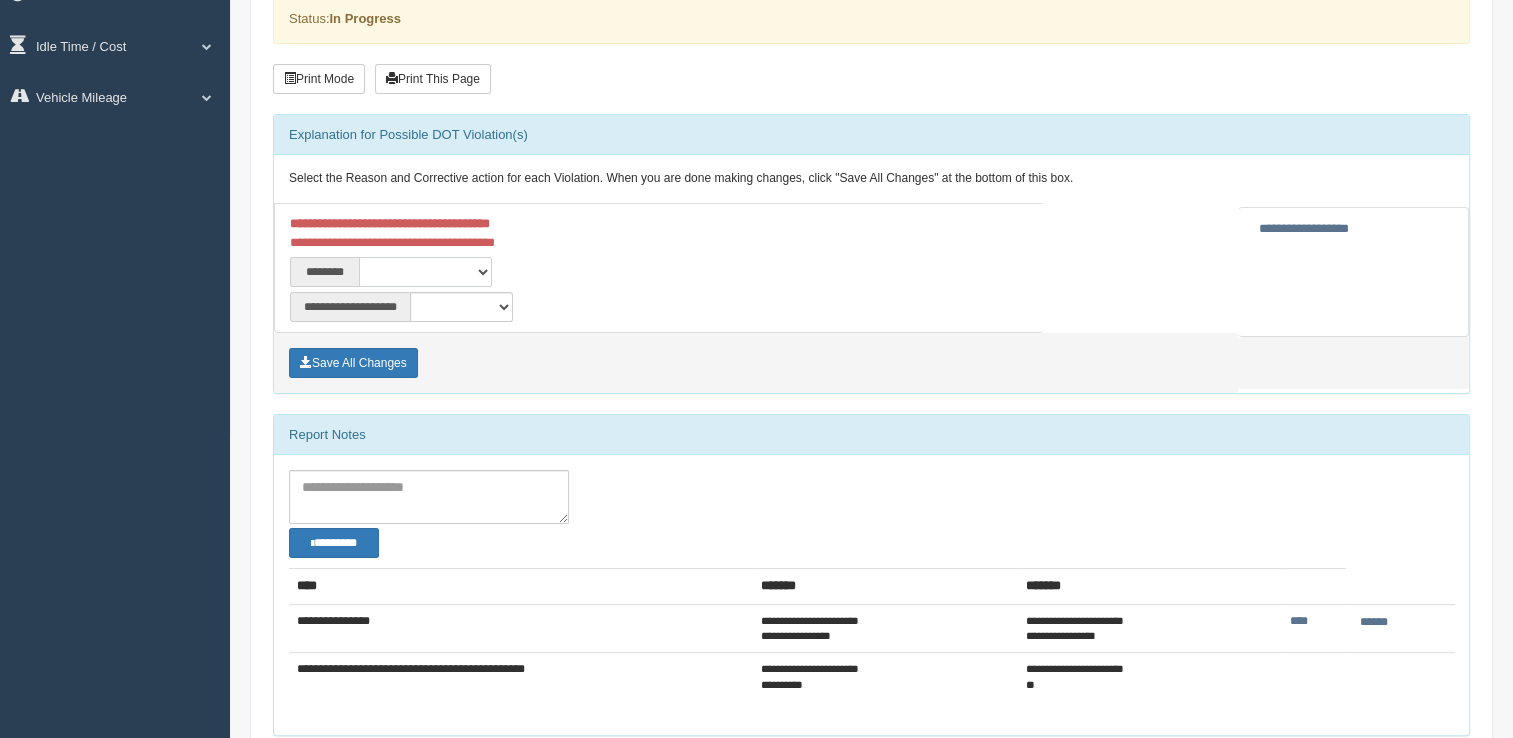 click on "**********" at bounding box center (425, 272) 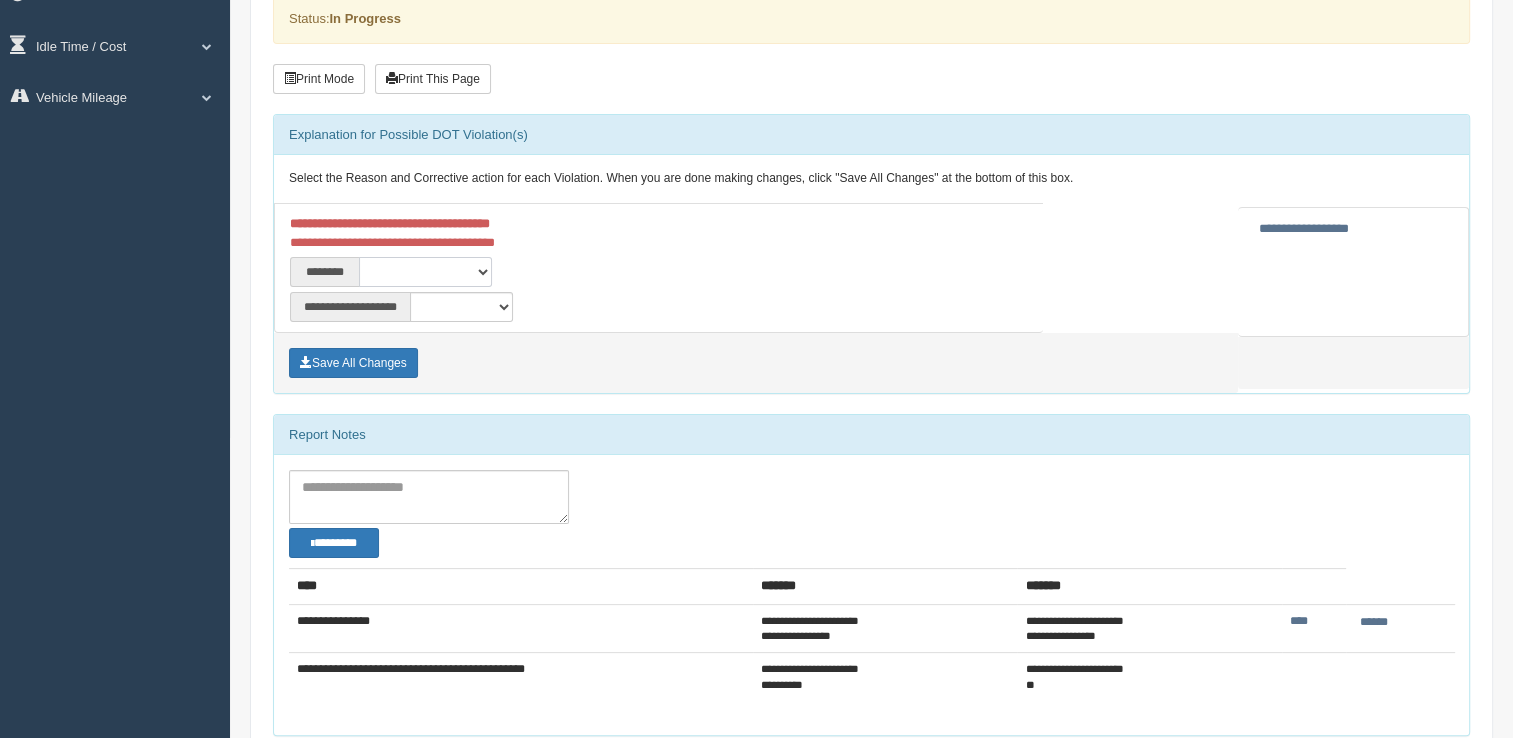 select on "***" 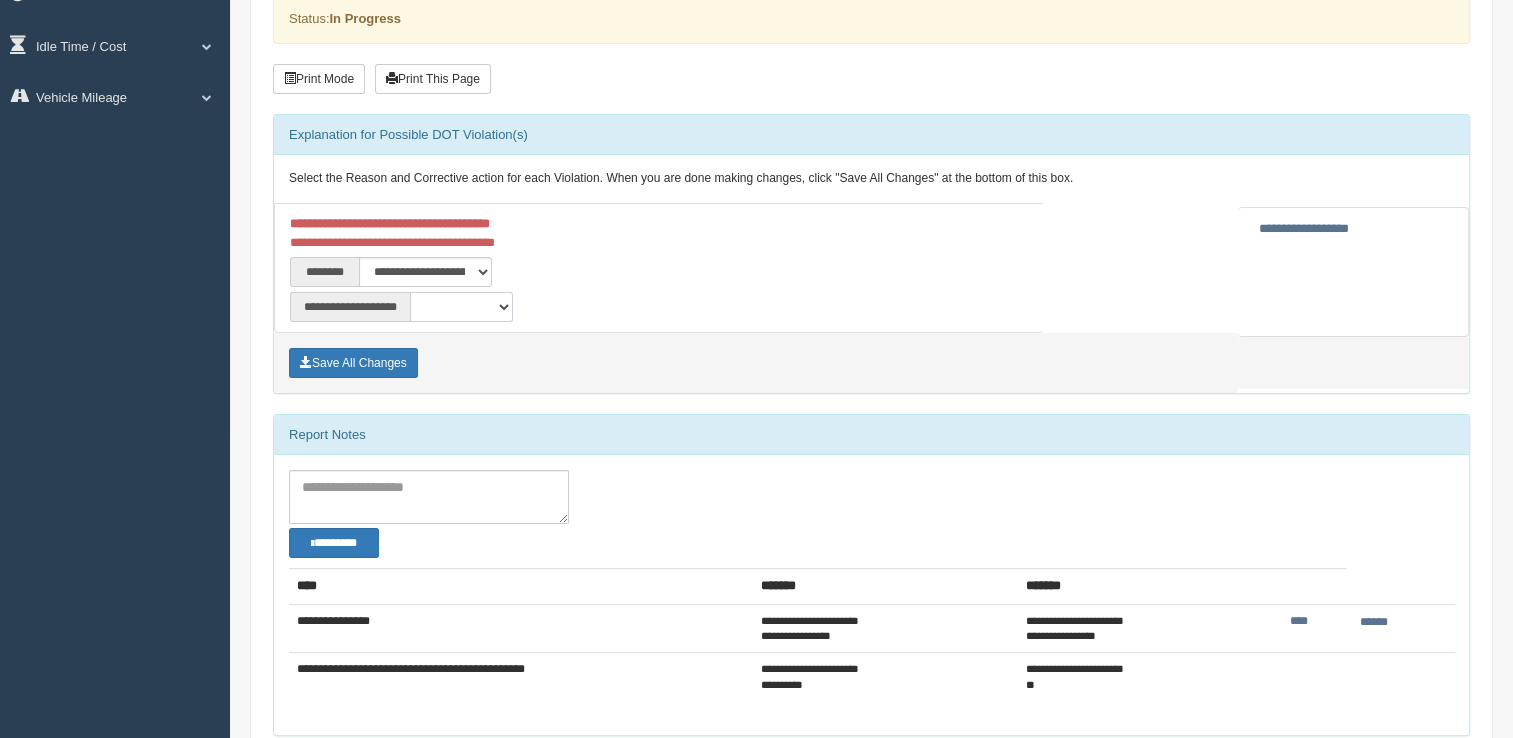 click on "**********" at bounding box center [461, 307] 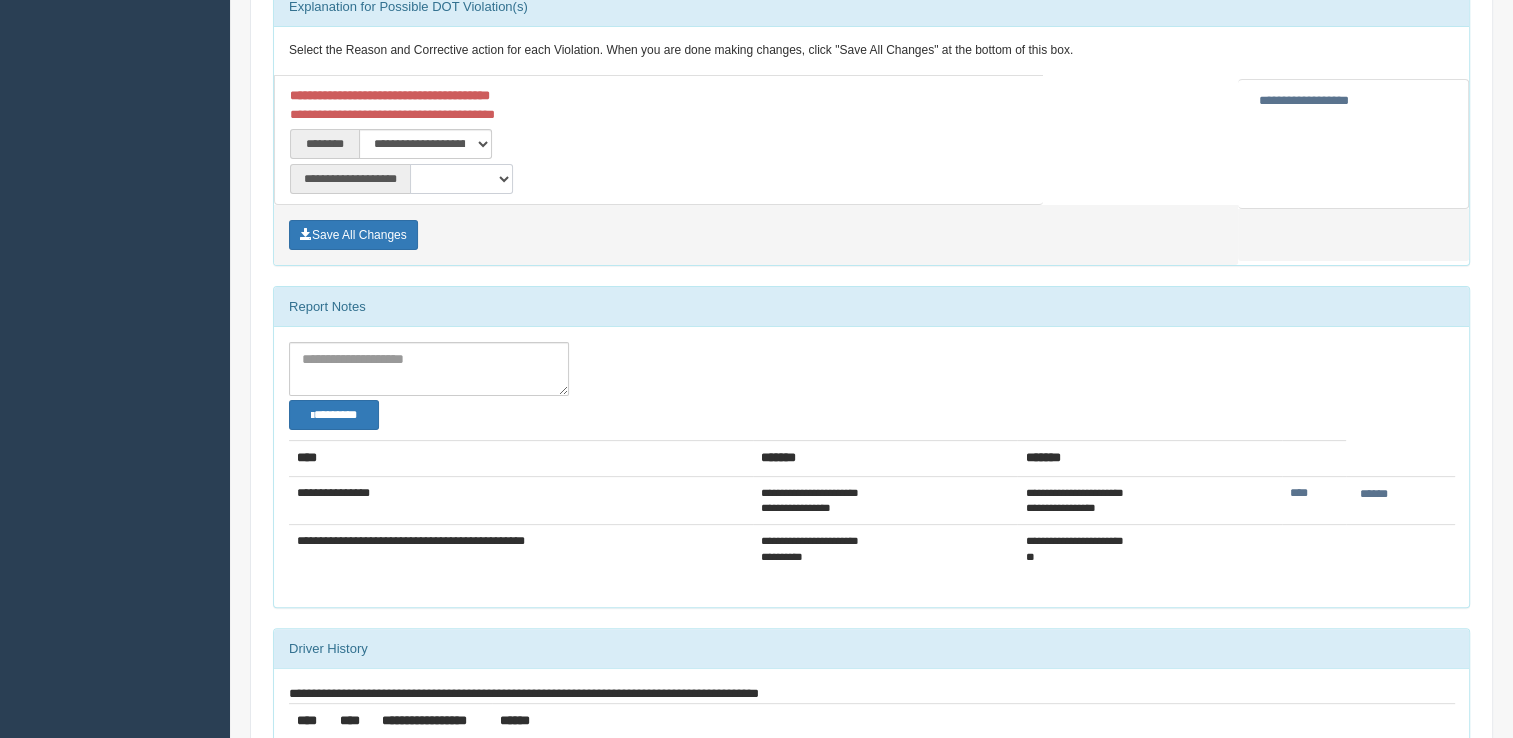 scroll, scrollTop: 376, scrollLeft: 0, axis: vertical 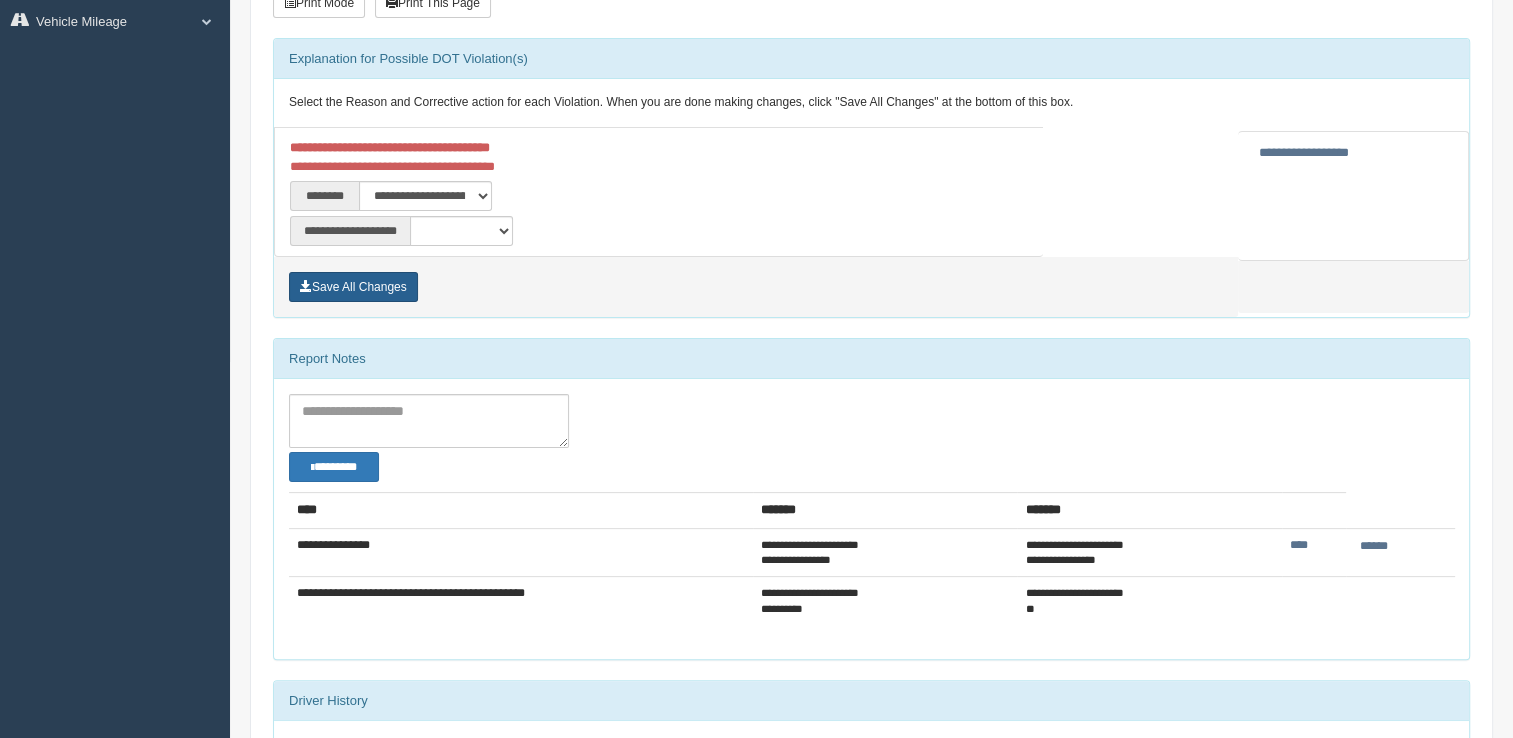 click on "Save All Changes" at bounding box center [353, 287] 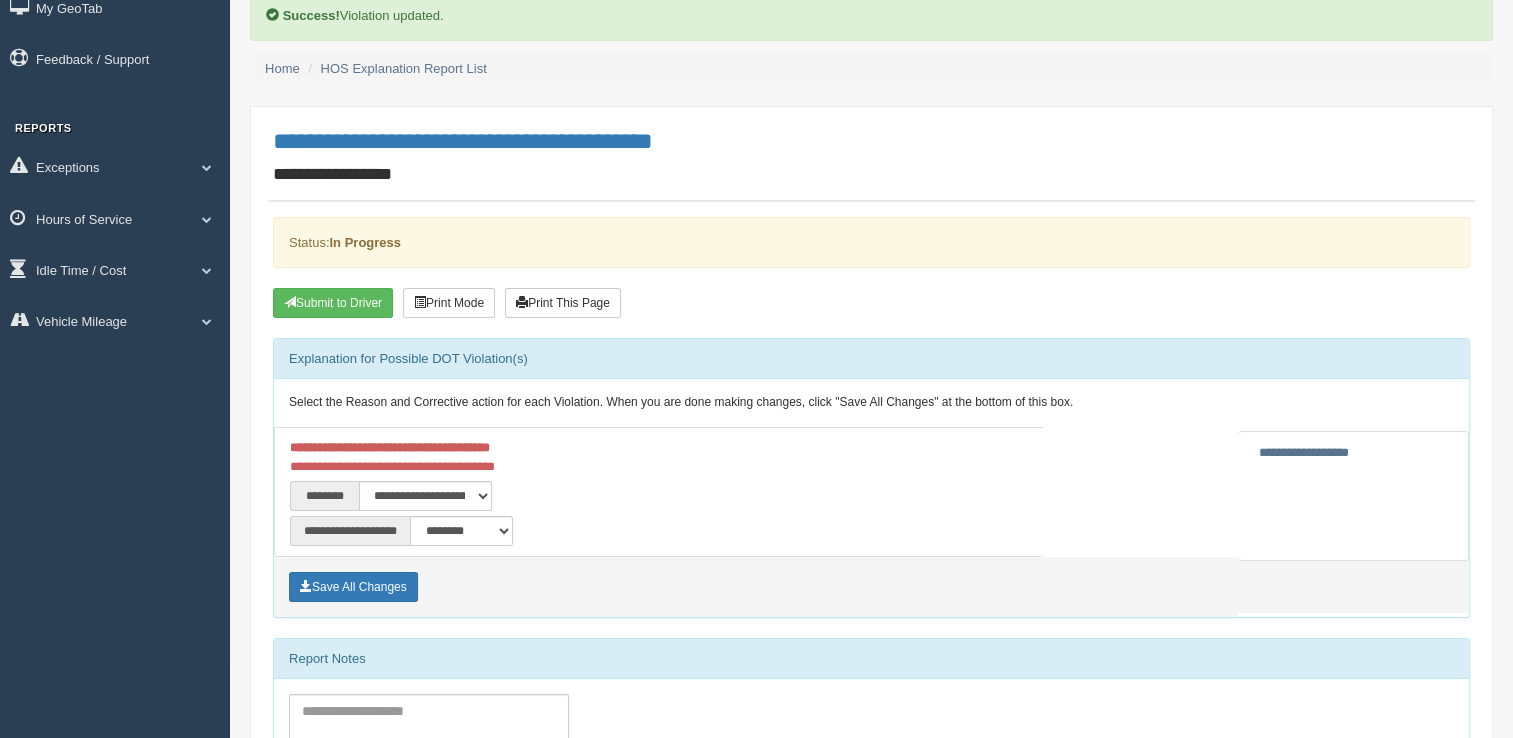 scroll, scrollTop: 0, scrollLeft: 0, axis: both 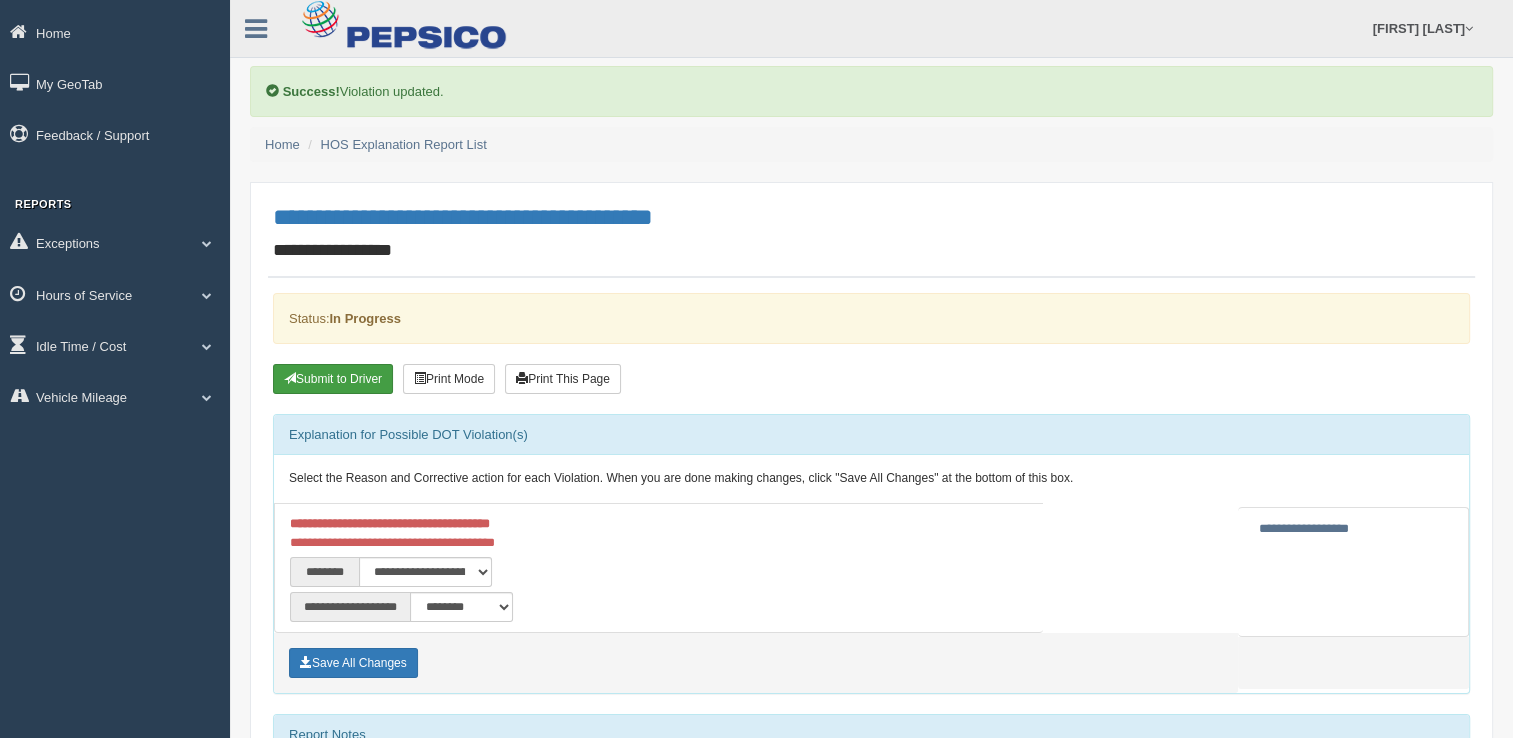 click on "Submit to Driver" at bounding box center [333, 379] 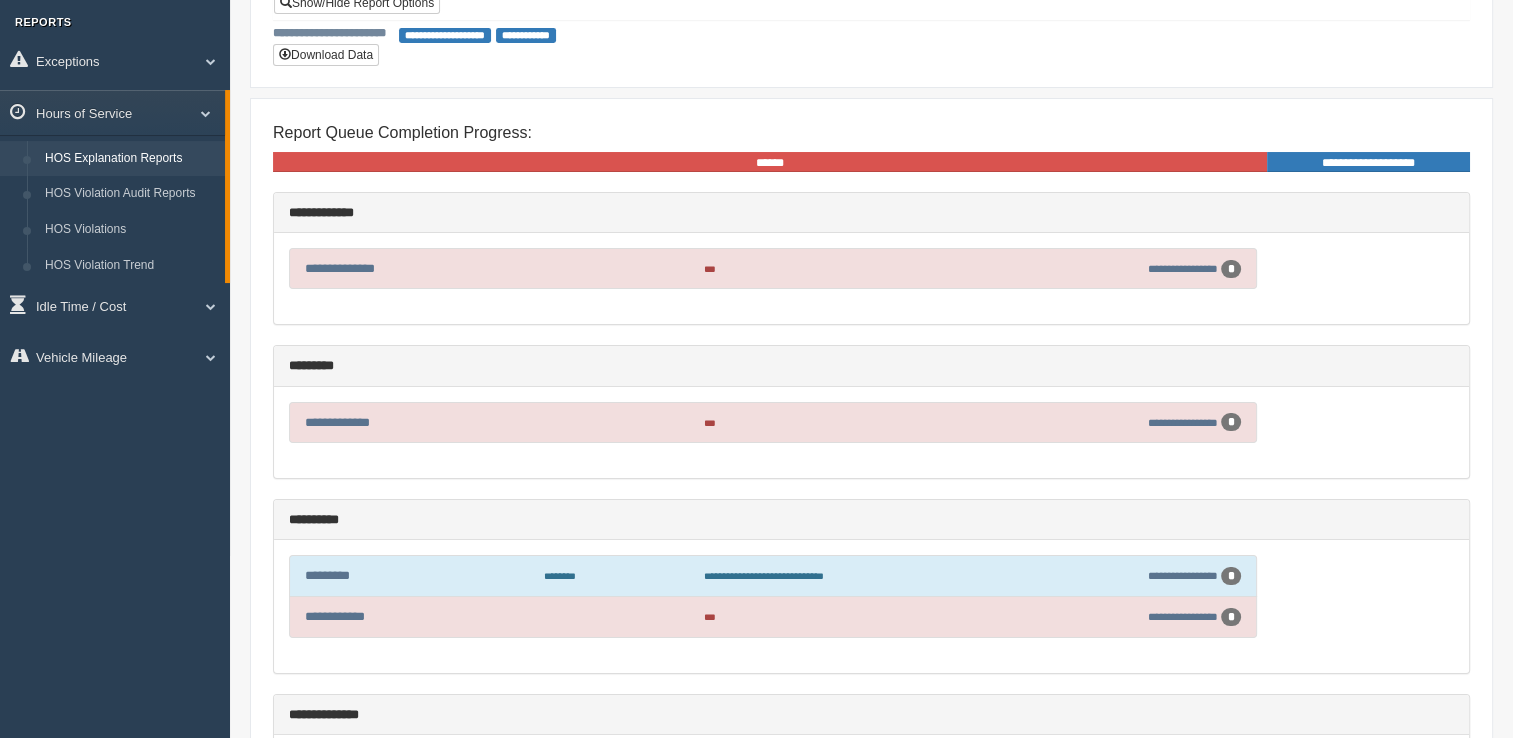 scroll, scrollTop: 600, scrollLeft: 0, axis: vertical 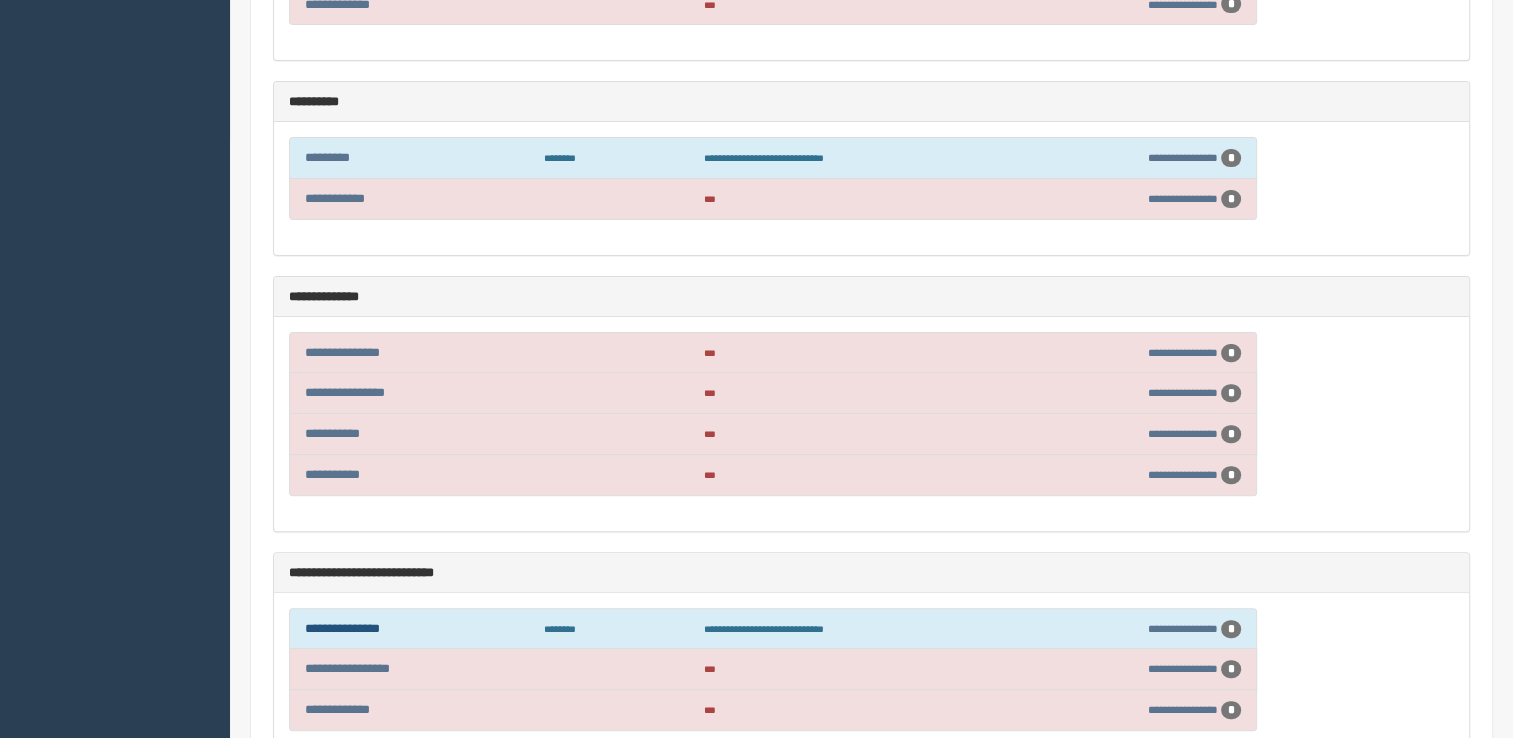 click on "**********" at bounding box center [342, 628] 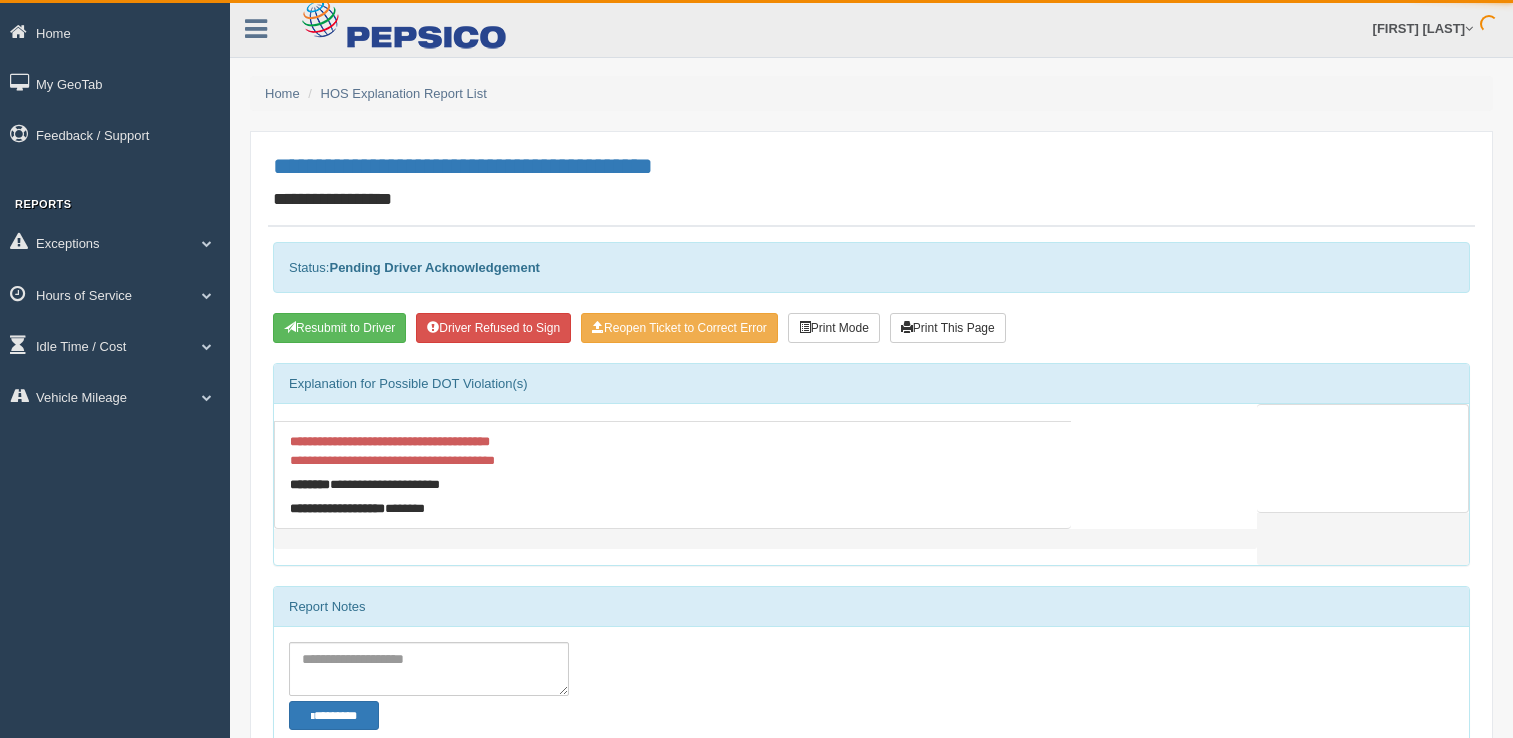 scroll, scrollTop: 0, scrollLeft: 0, axis: both 